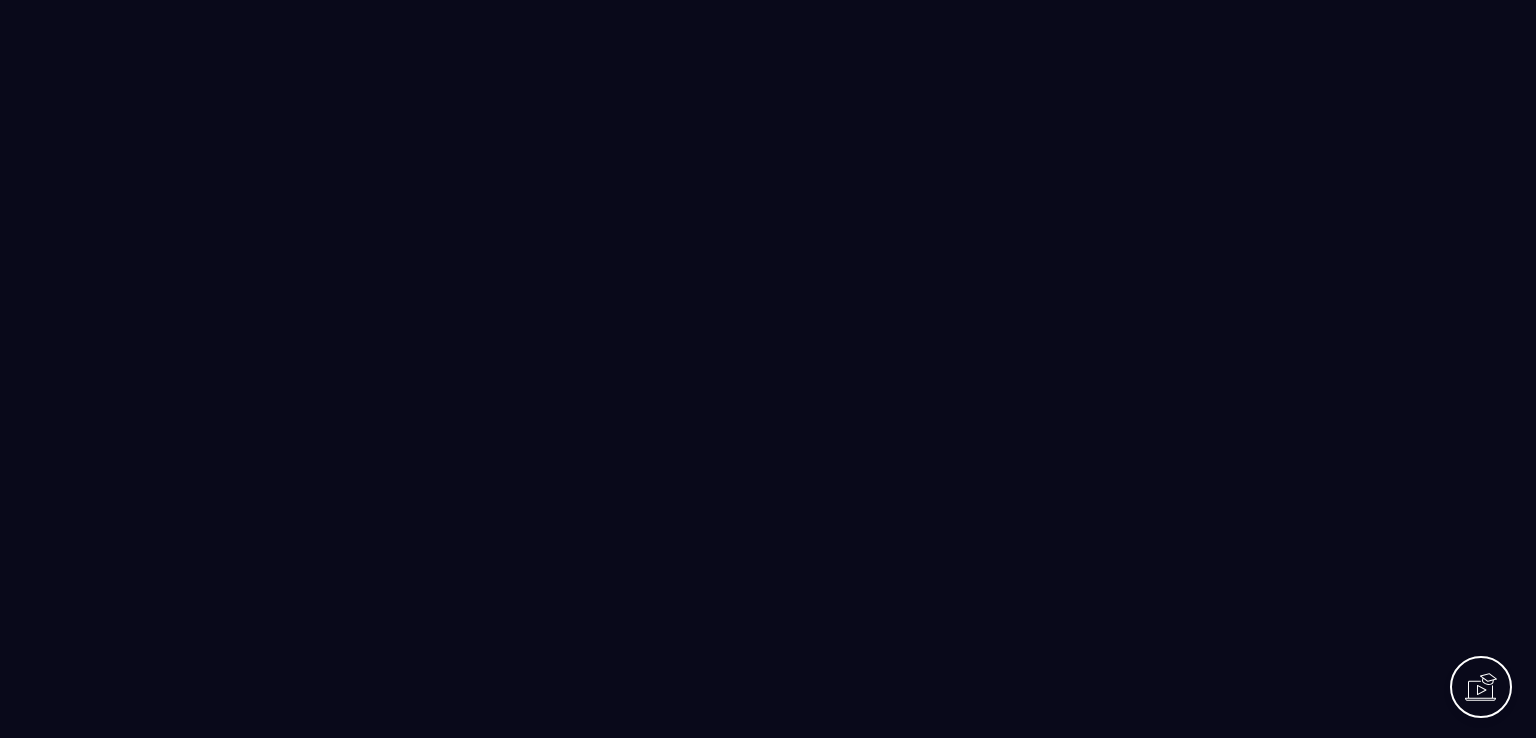 scroll, scrollTop: 0, scrollLeft: 0, axis: both 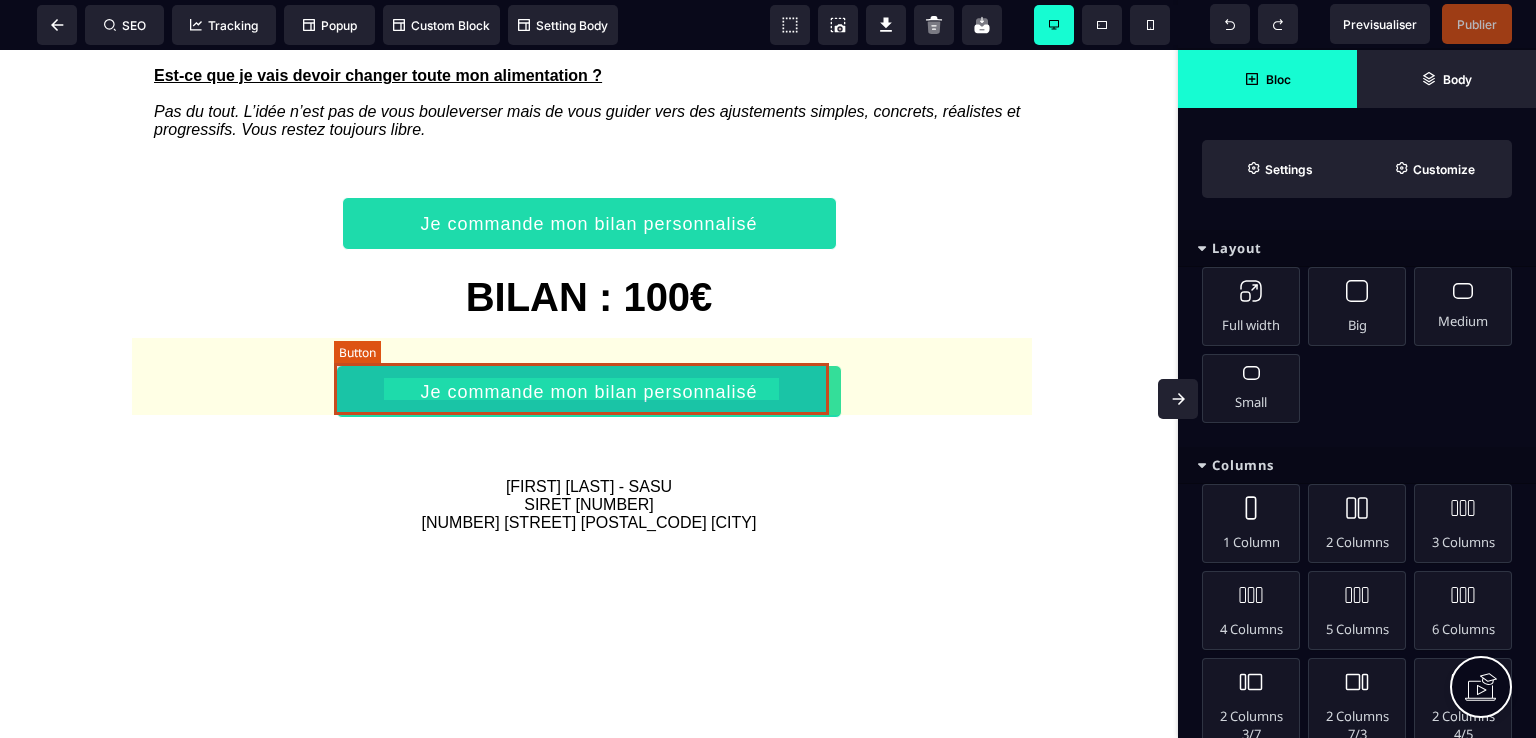 click on "Je commande mon bilan personnalisé" at bounding box center [589, 223] 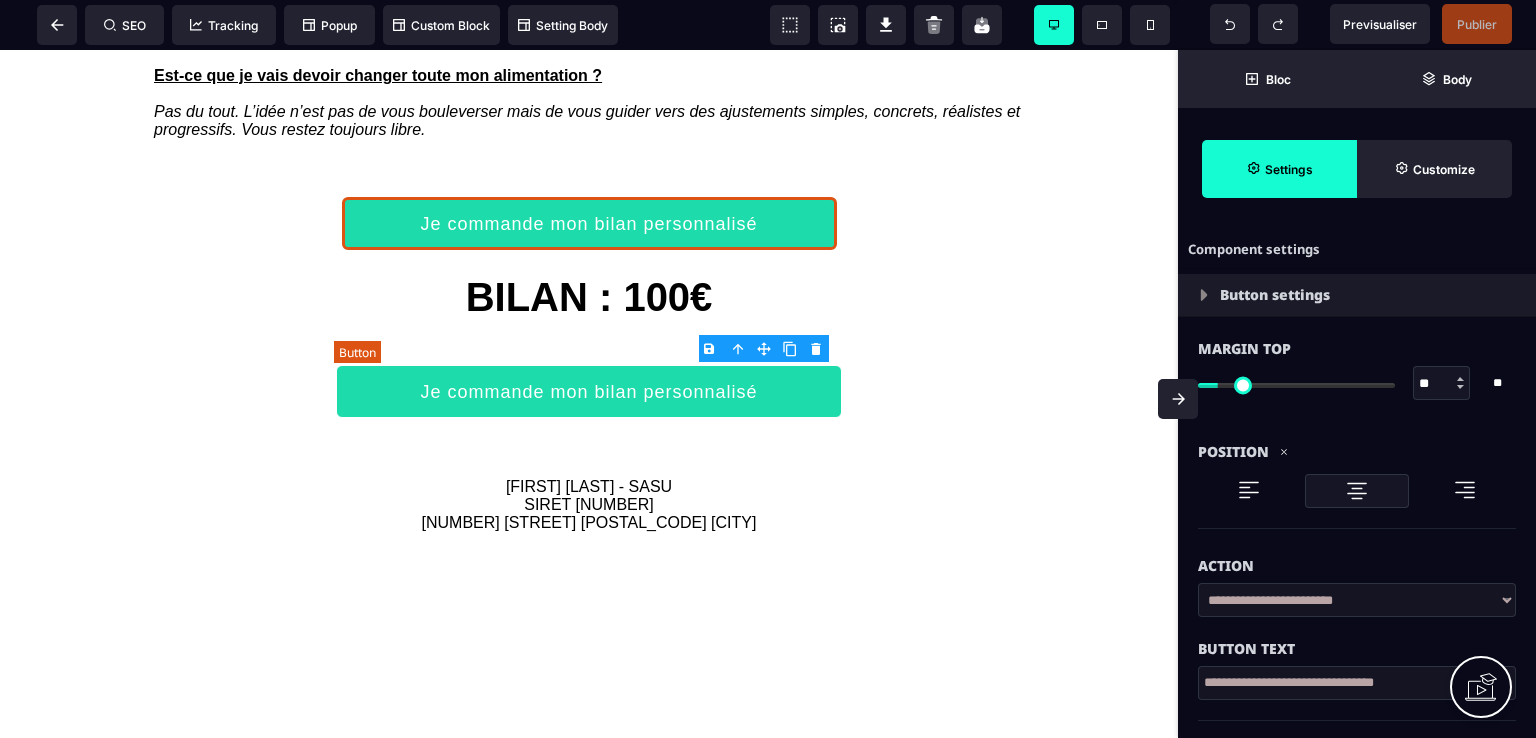type on "**" 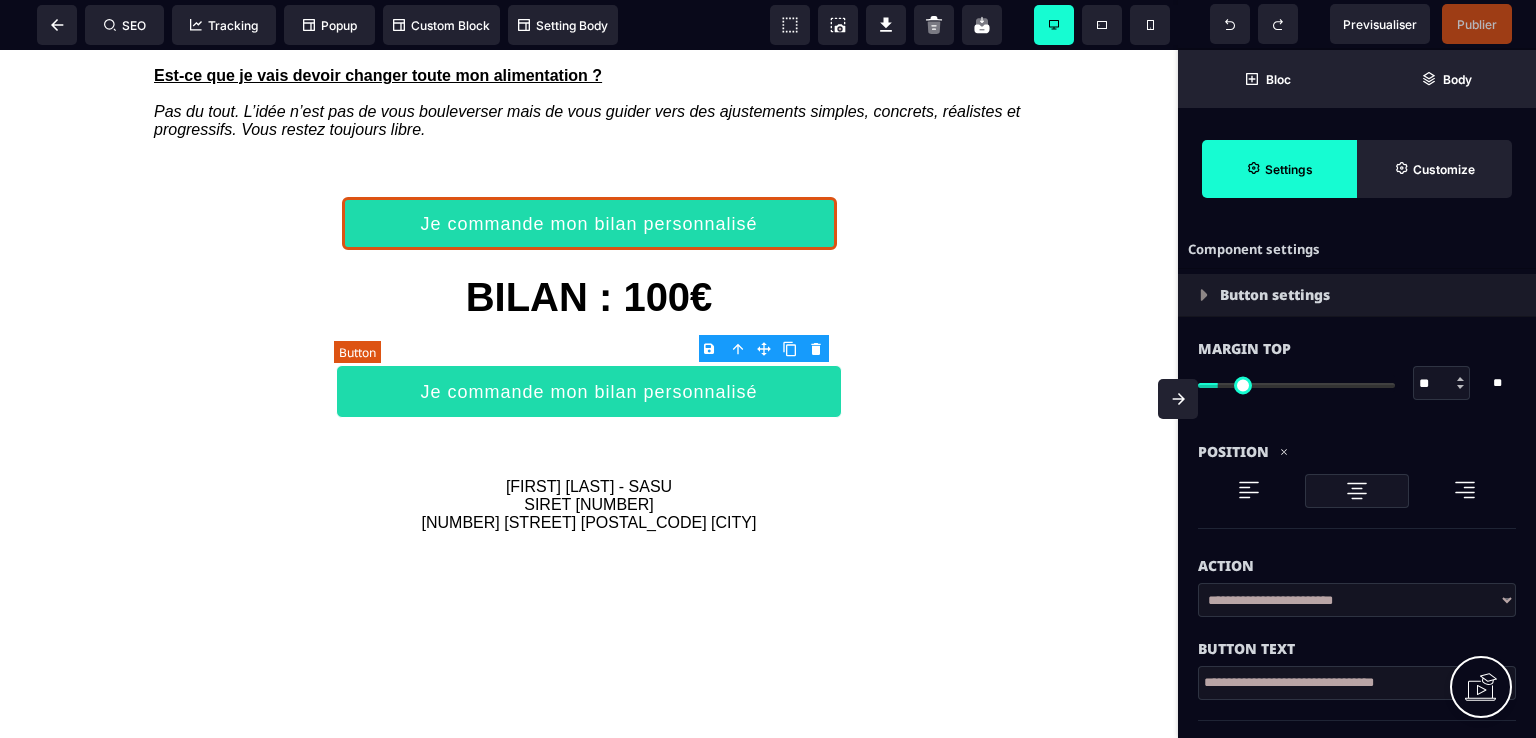 type on "*" 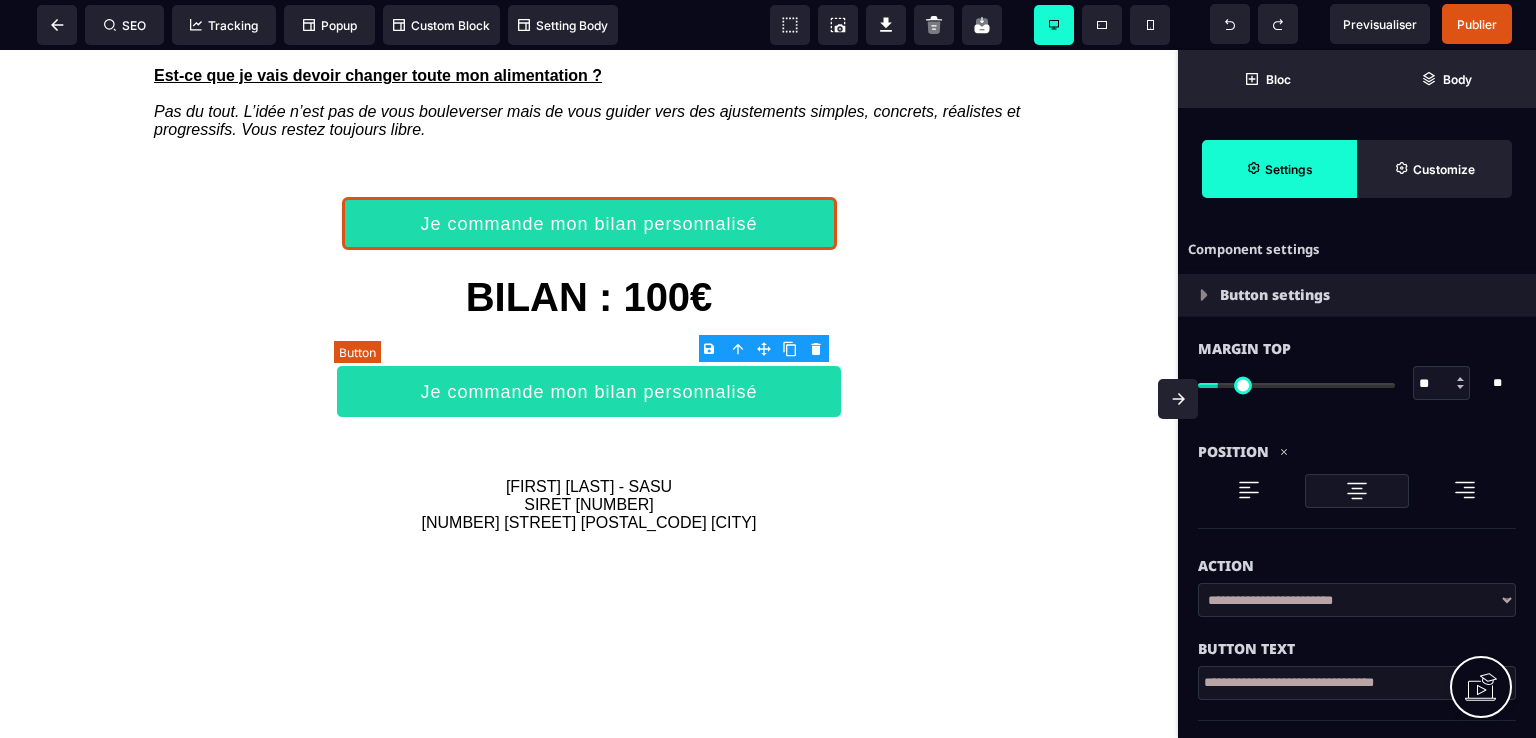 select 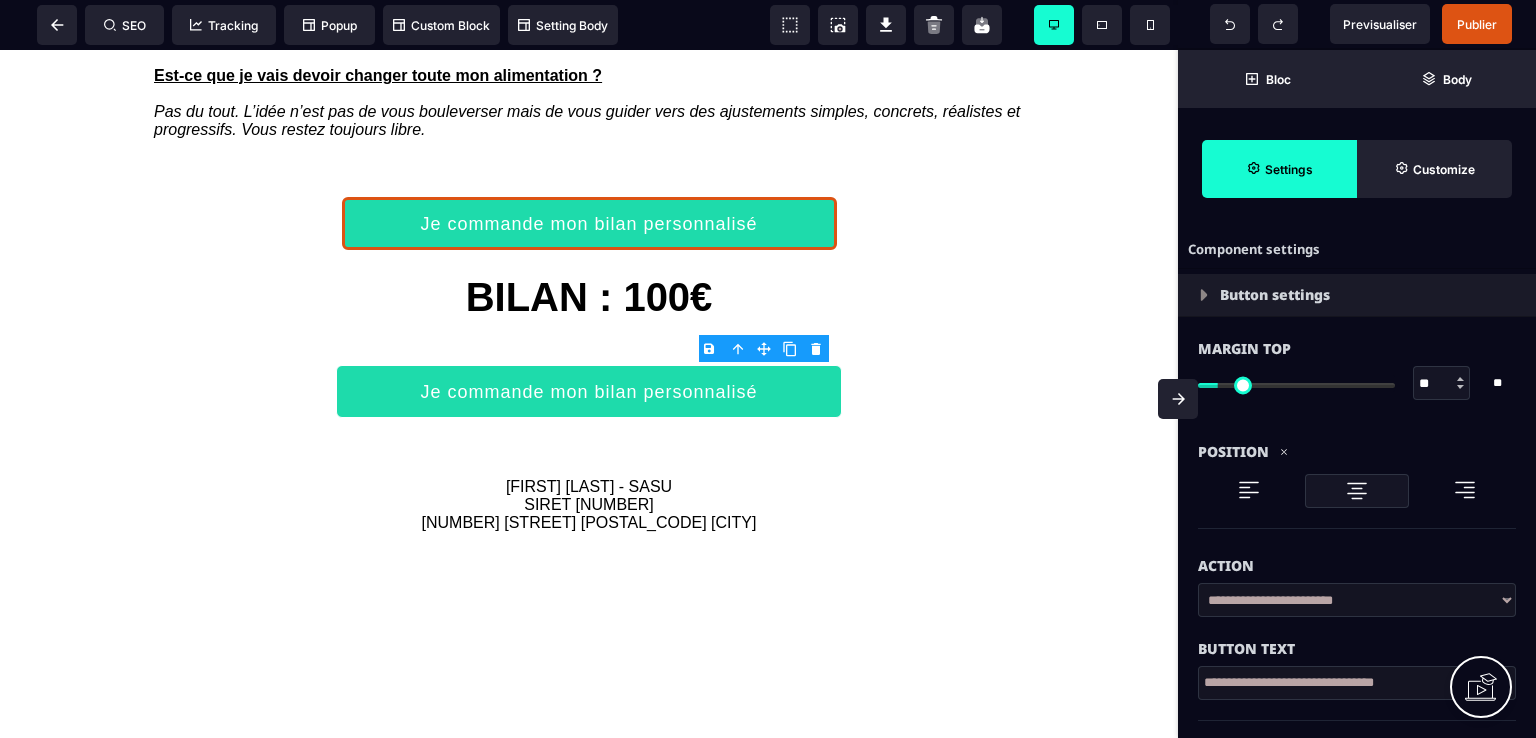 click on "B I U S
A *******
Button
SEO
Tracking" at bounding box center [768, 369] 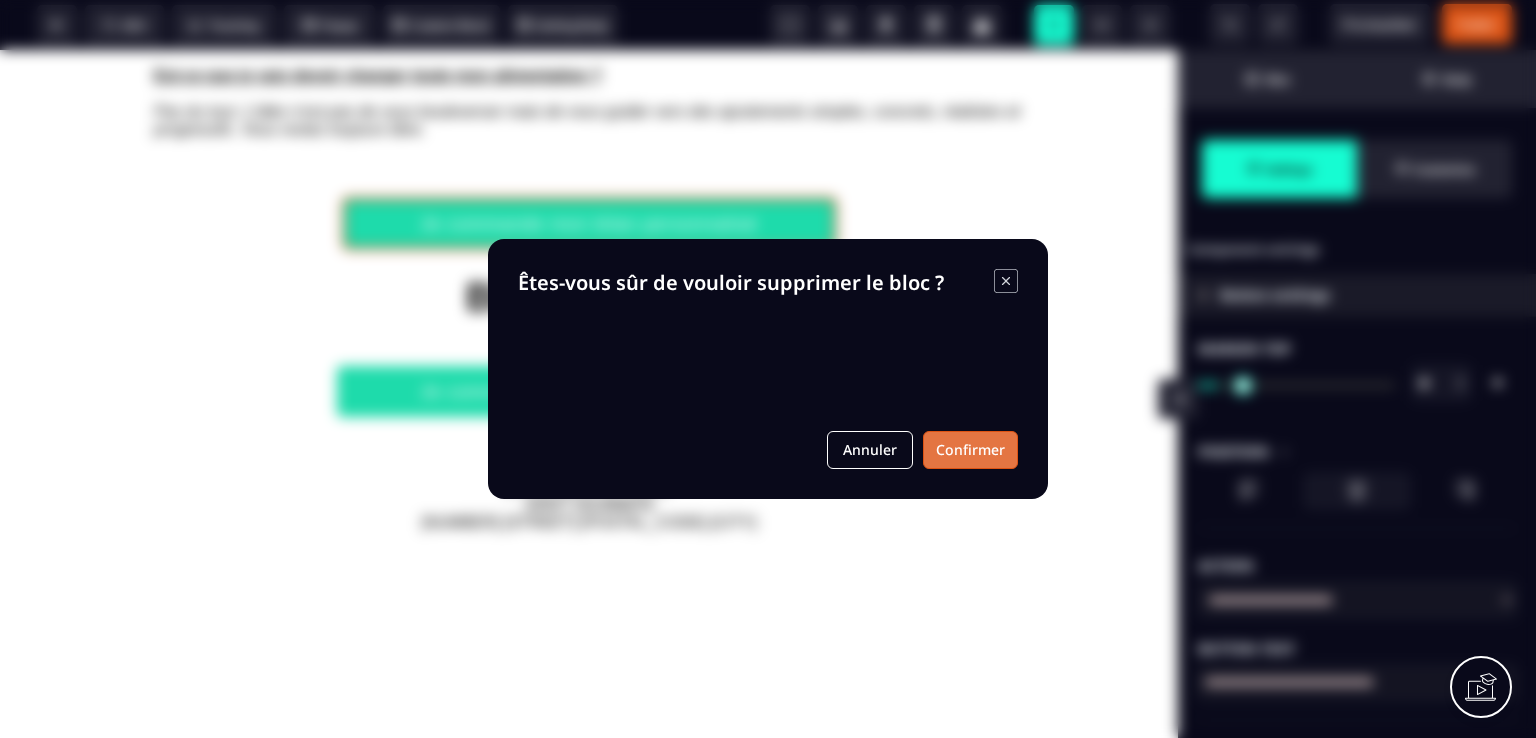 click on "Confirmer" at bounding box center [970, 450] 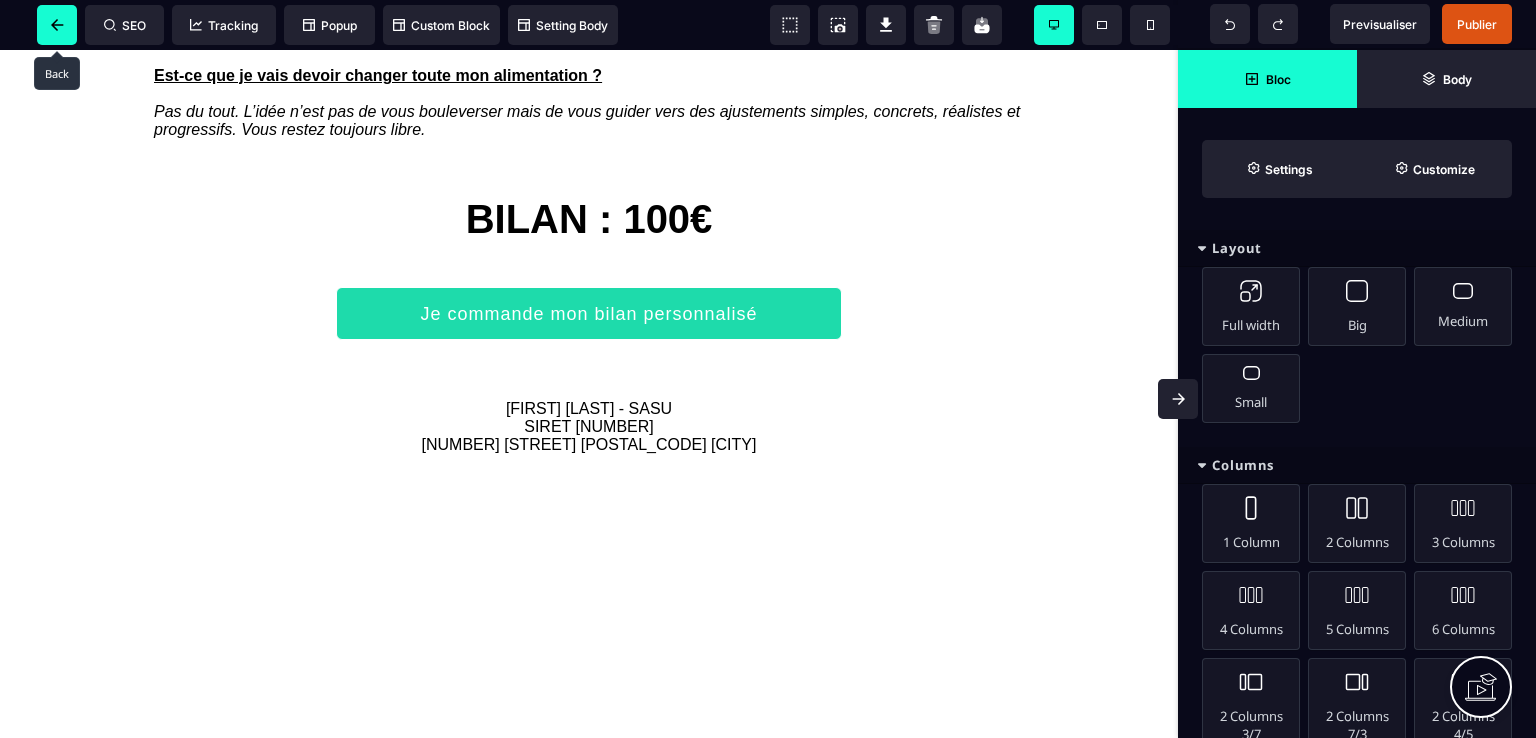click at bounding box center [57, 25] 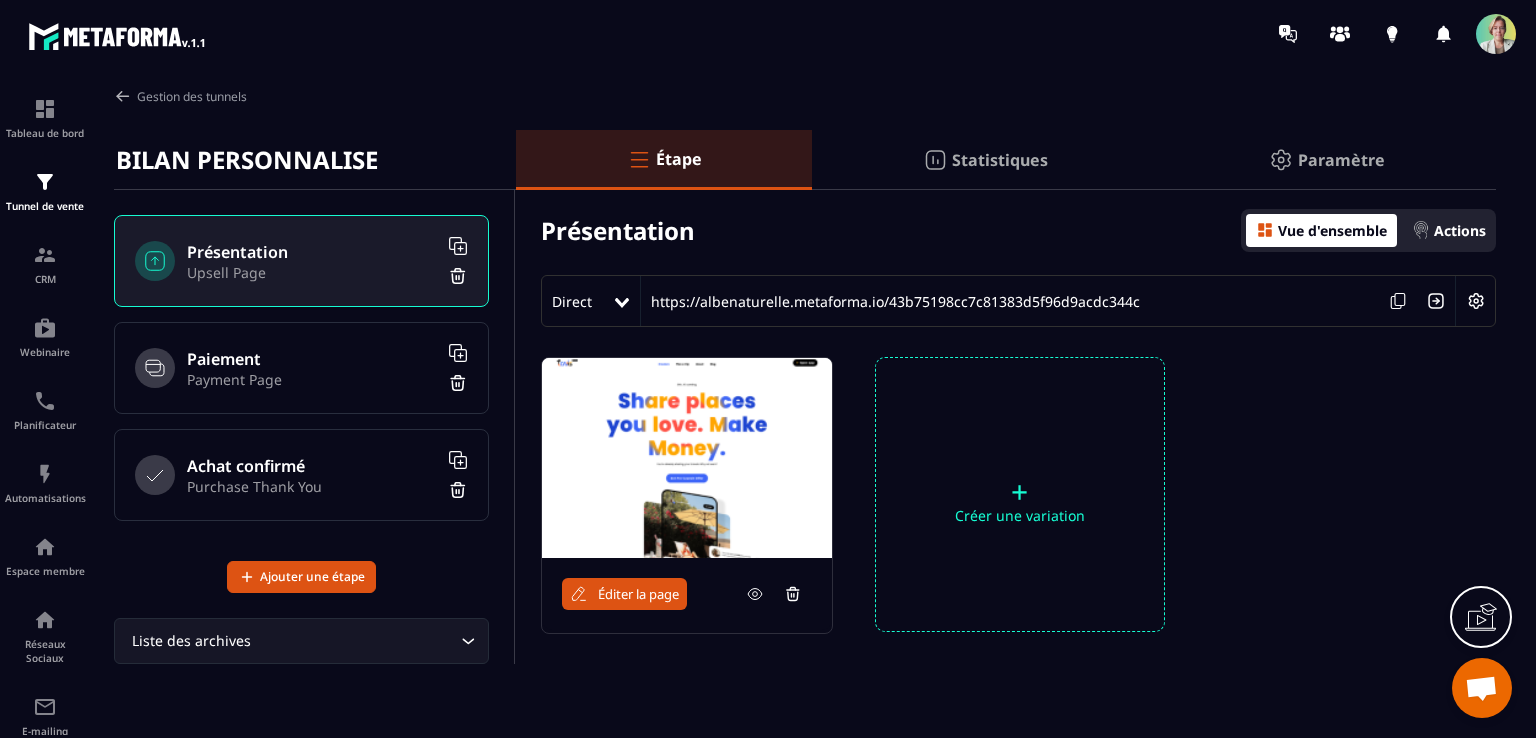 click on "Payment Page" at bounding box center [312, 379] 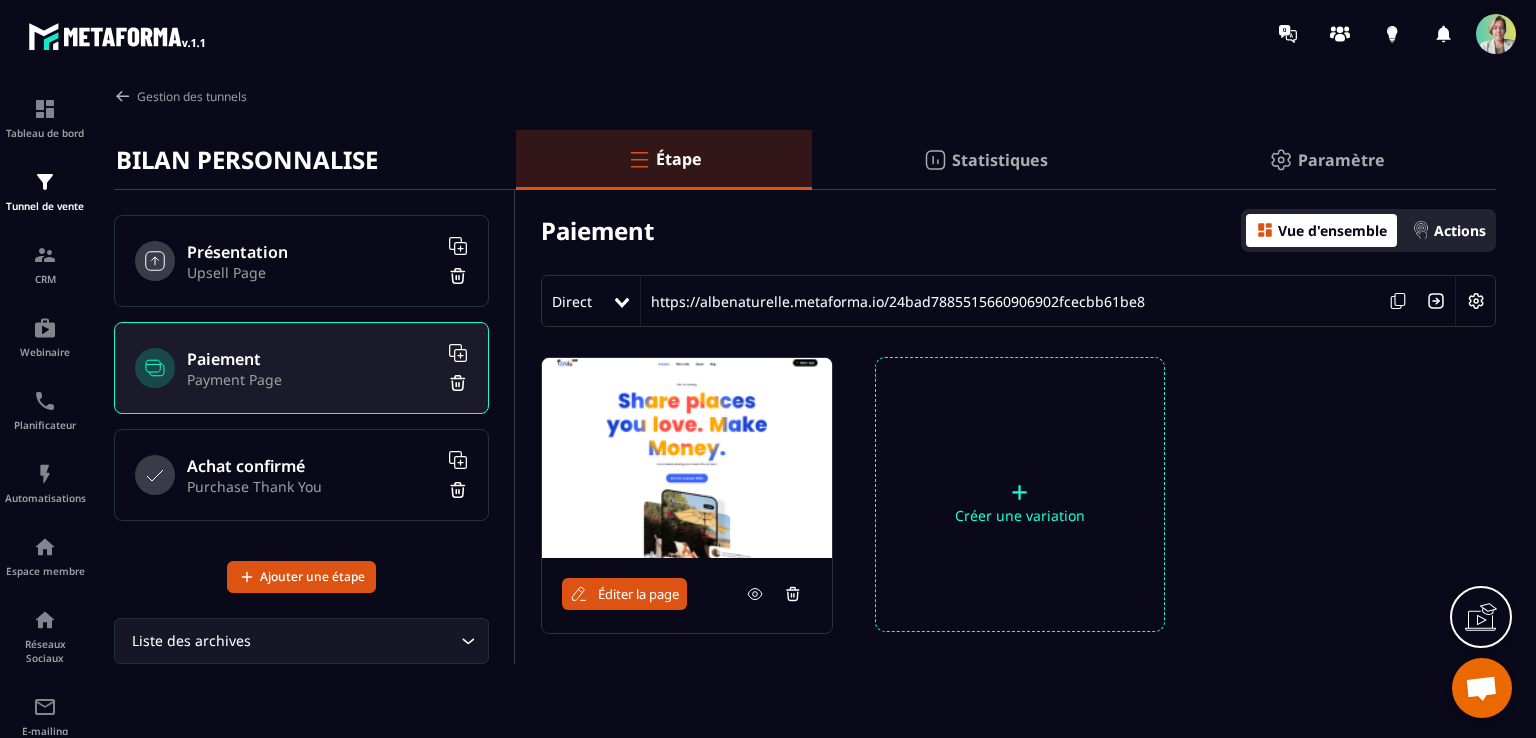 click at bounding box center (687, 458) 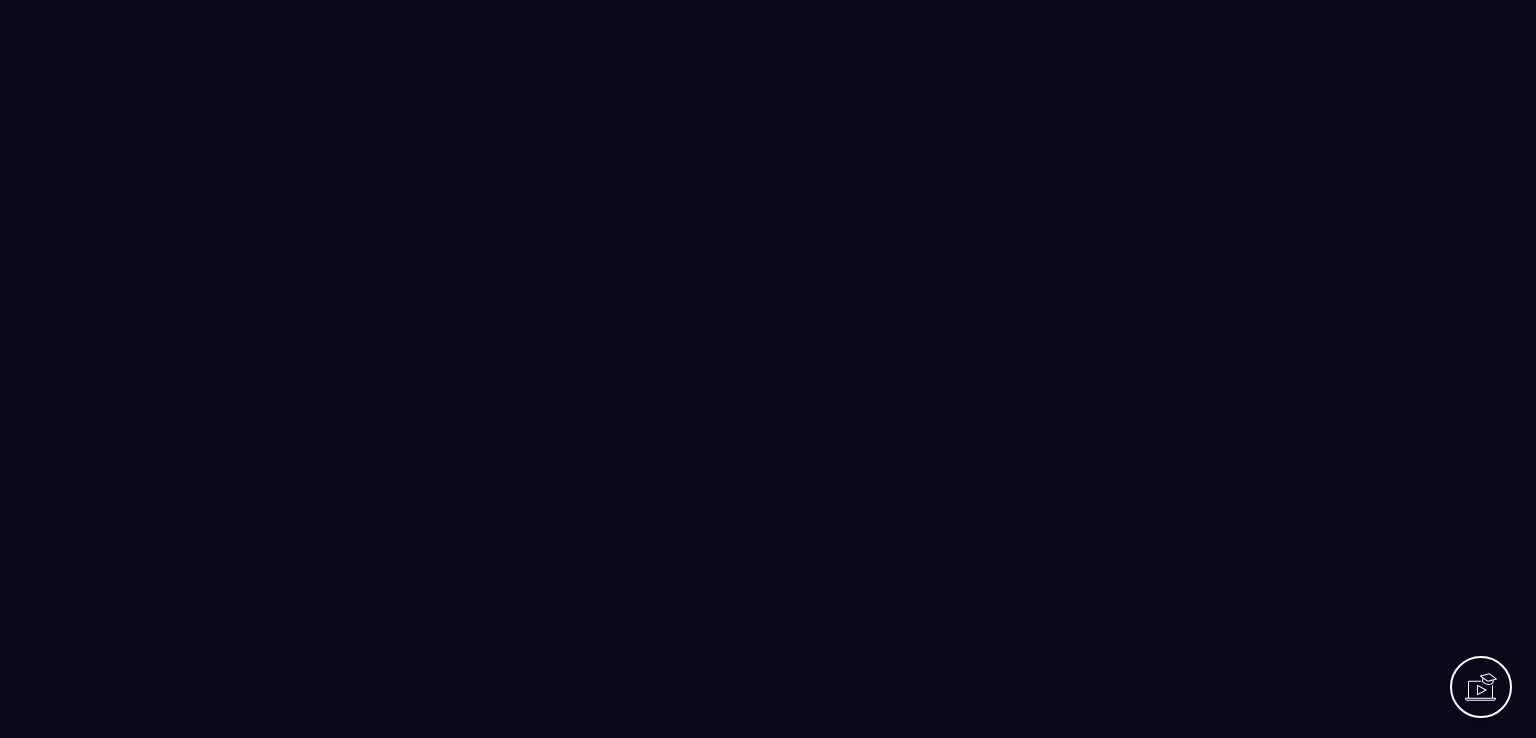 scroll, scrollTop: 0, scrollLeft: 0, axis: both 